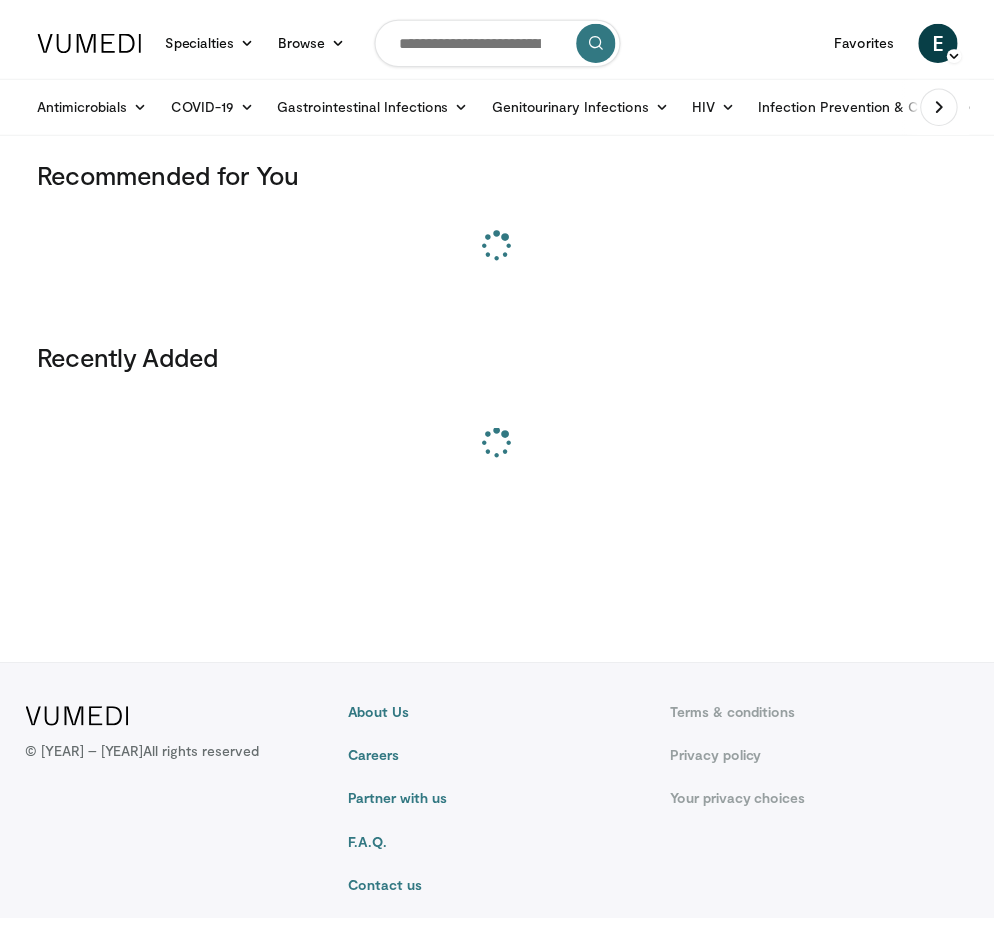 scroll, scrollTop: 0, scrollLeft: 0, axis: both 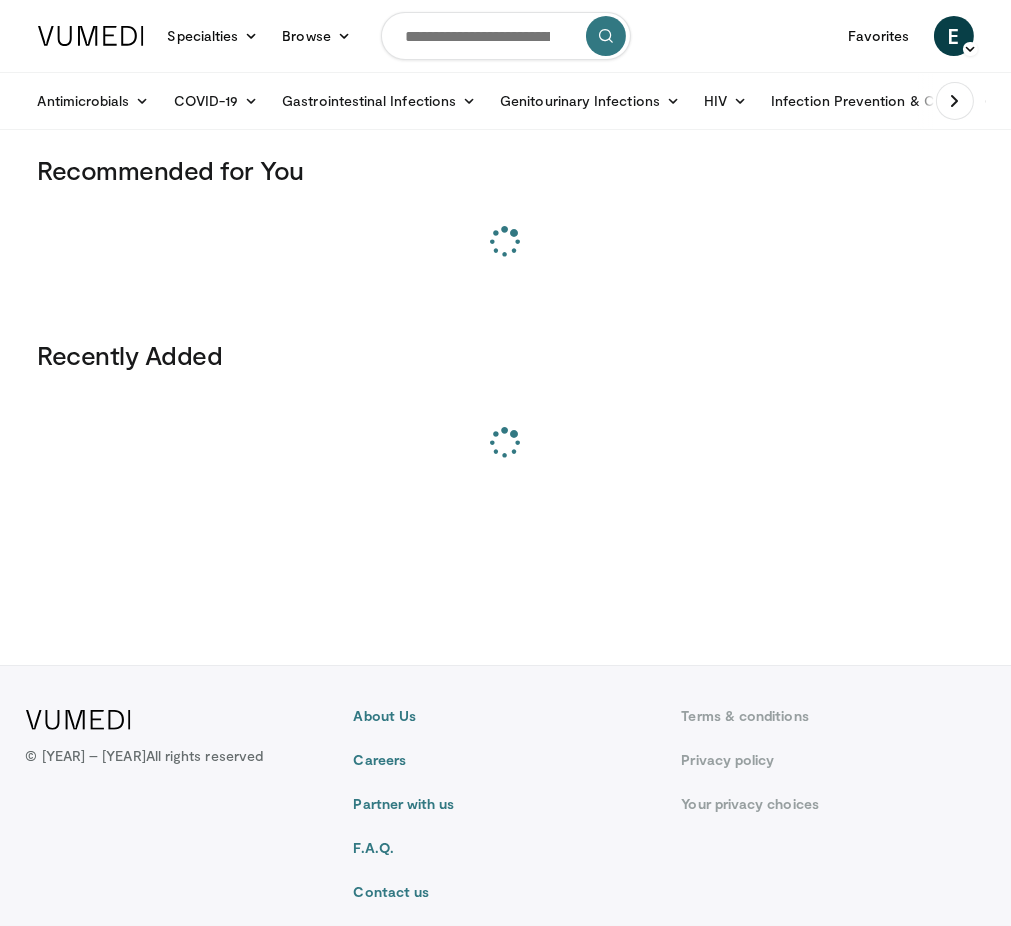 click at bounding box center [506, 36] 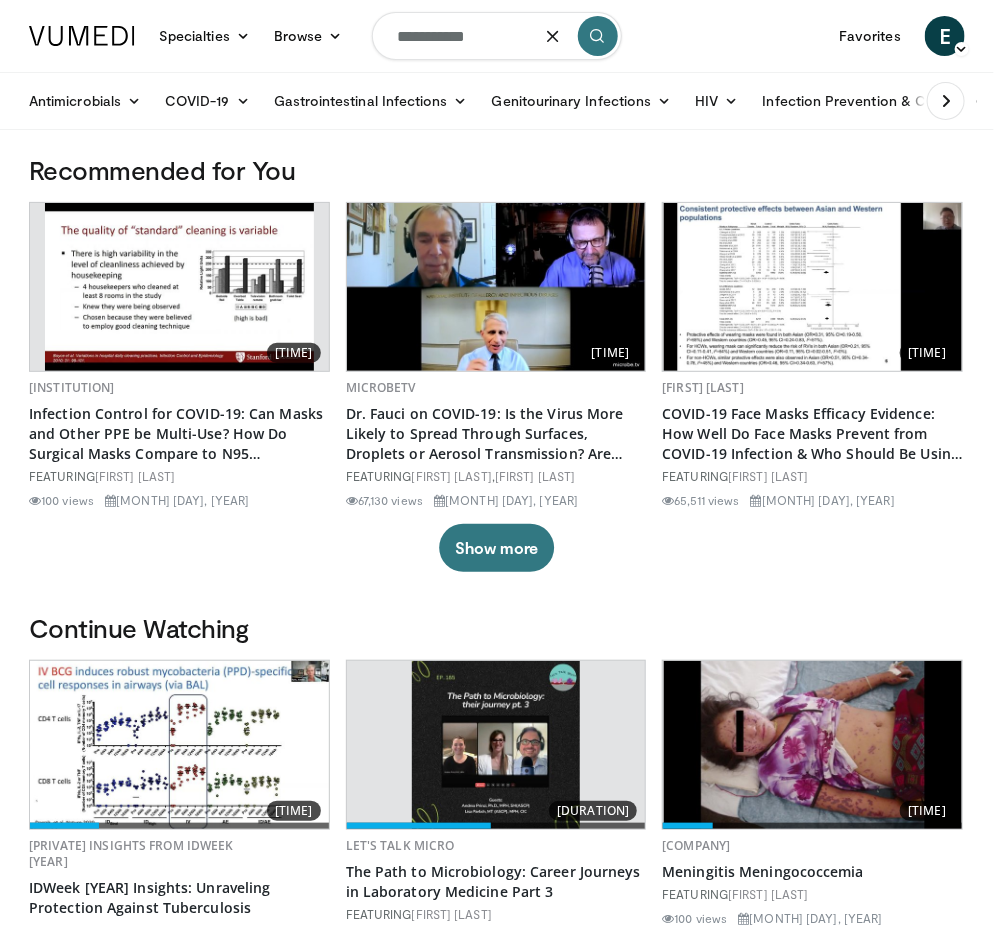 type on "**********" 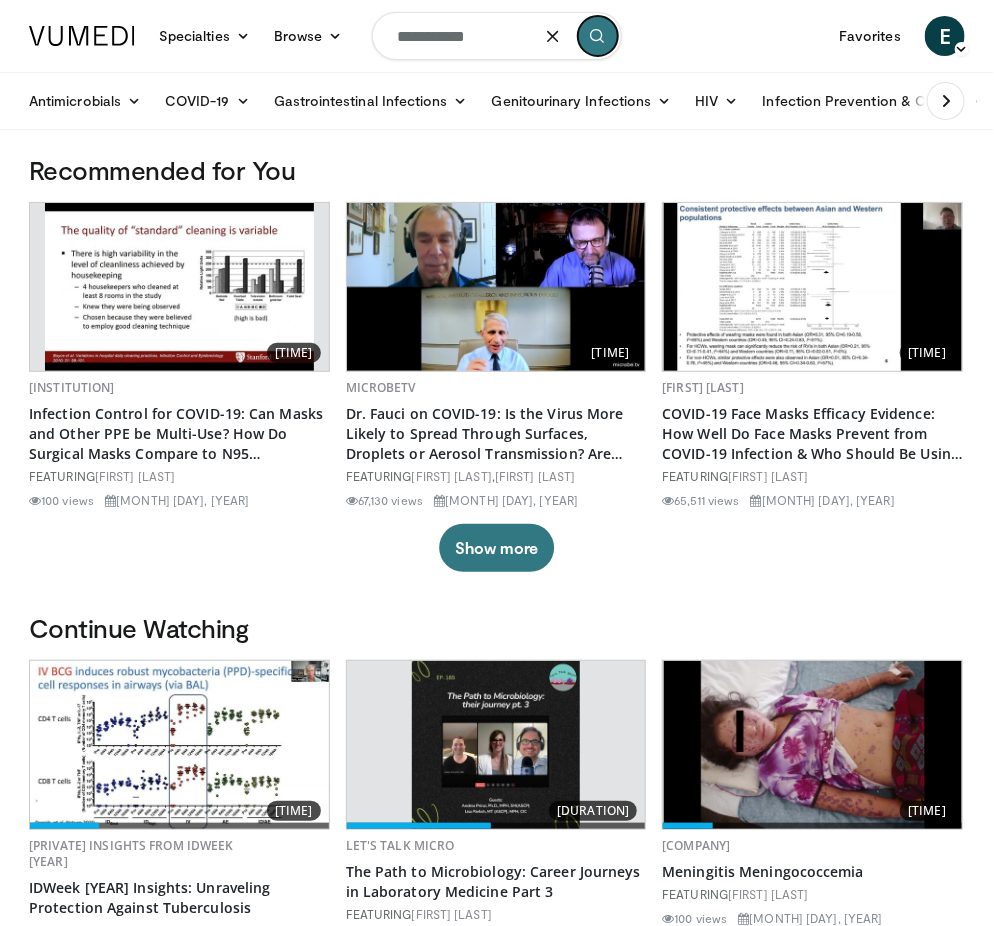 click at bounding box center [598, 36] 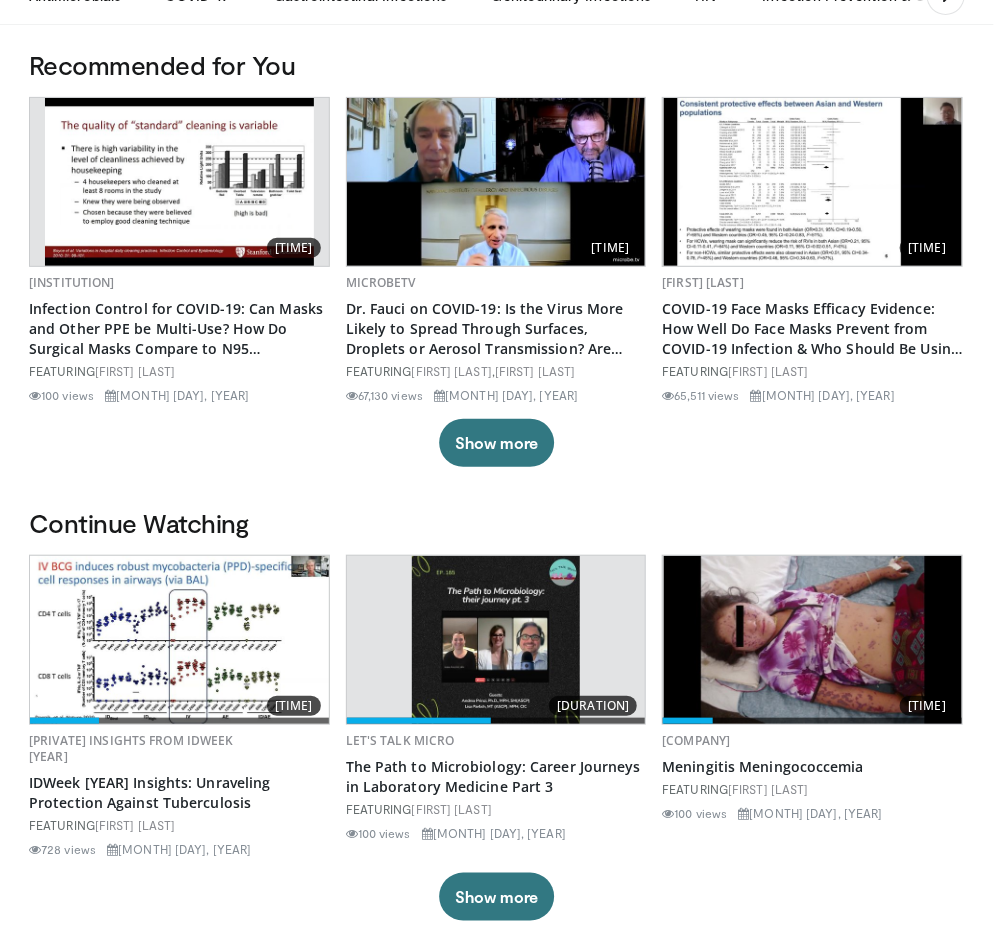 scroll, scrollTop: 137, scrollLeft: 0, axis: vertical 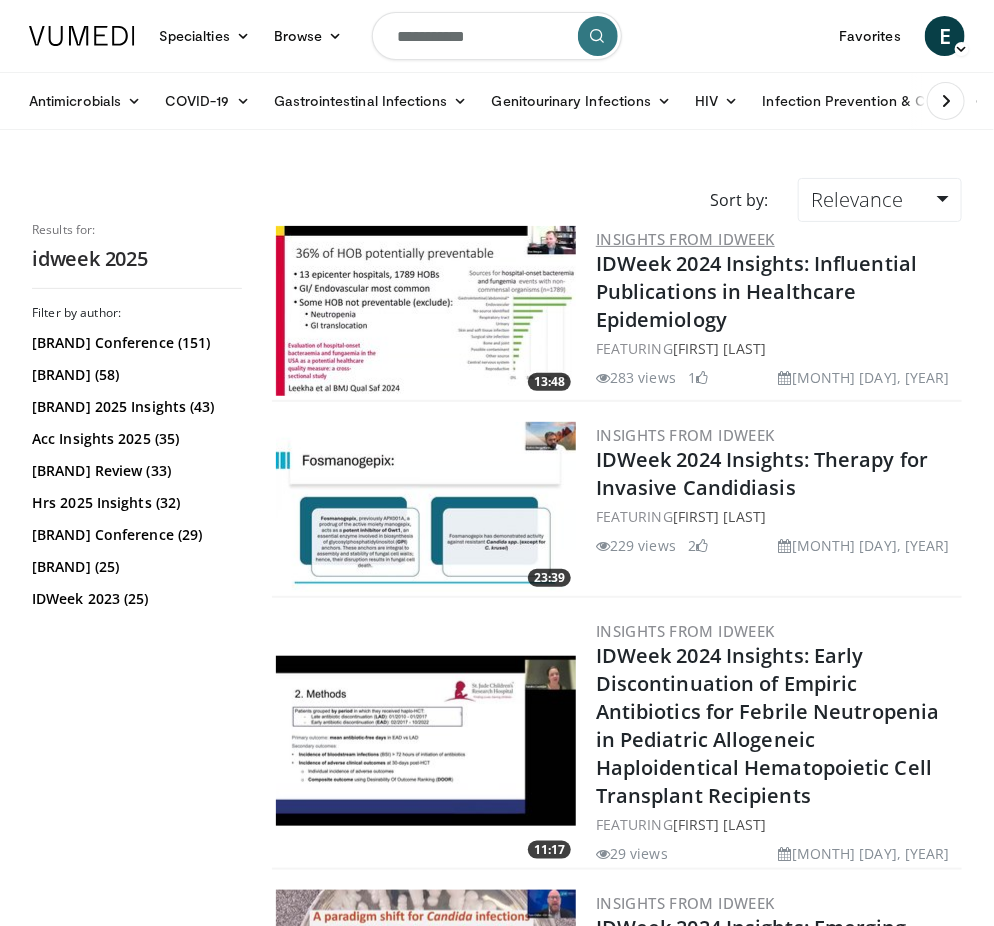 click on "Insights from IDWeek" at bounding box center [685, 239] 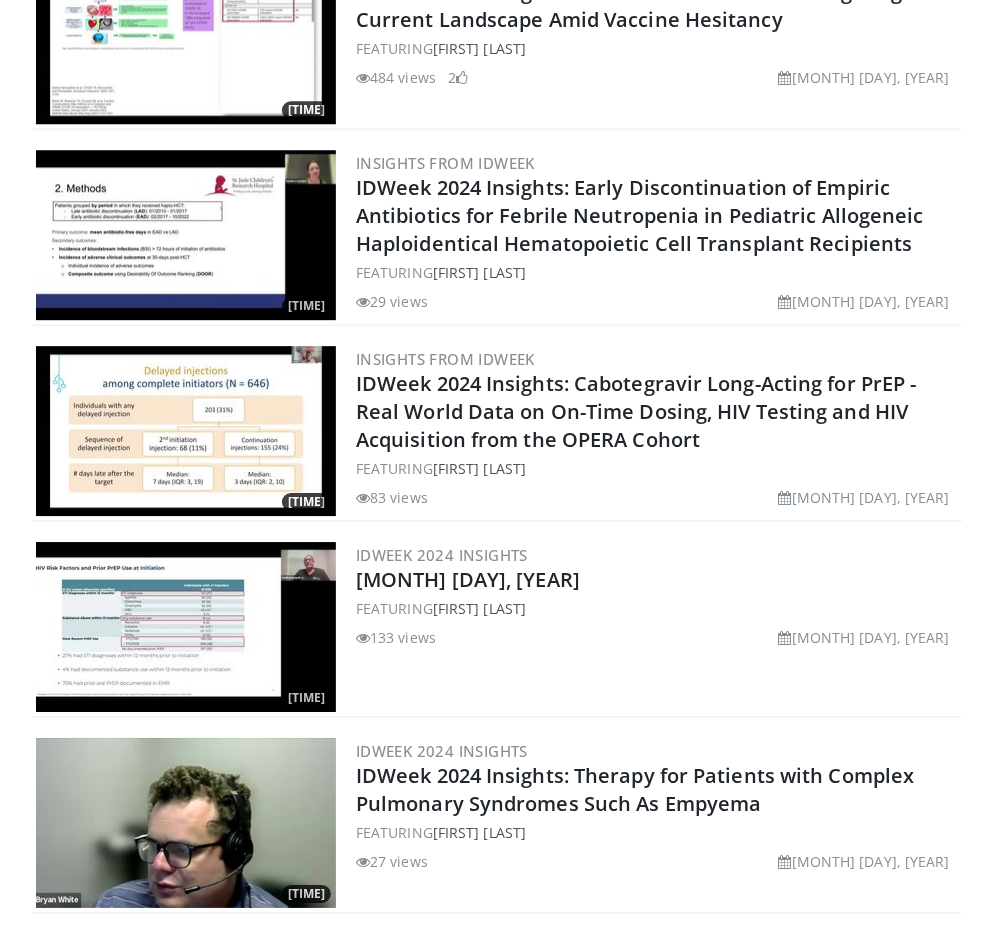 scroll, scrollTop: 0, scrollLeft: 0, axis: both 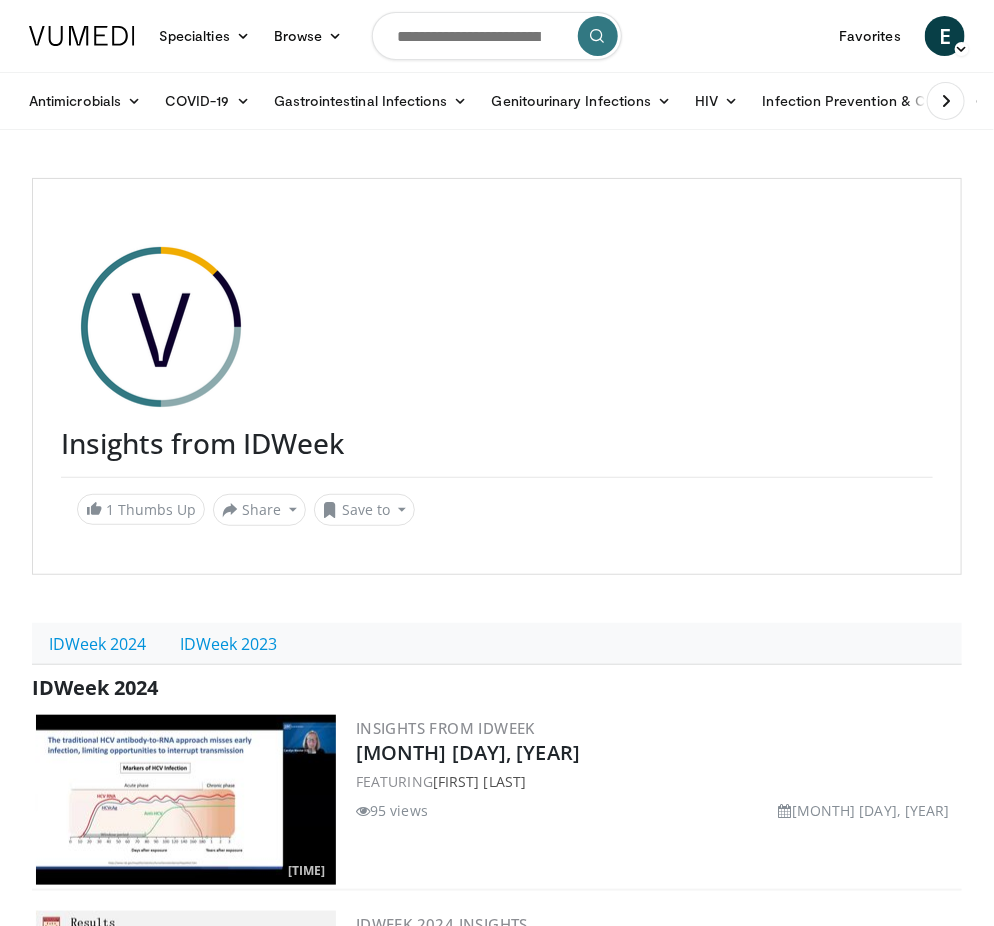 click at bounding box center (497, 36) 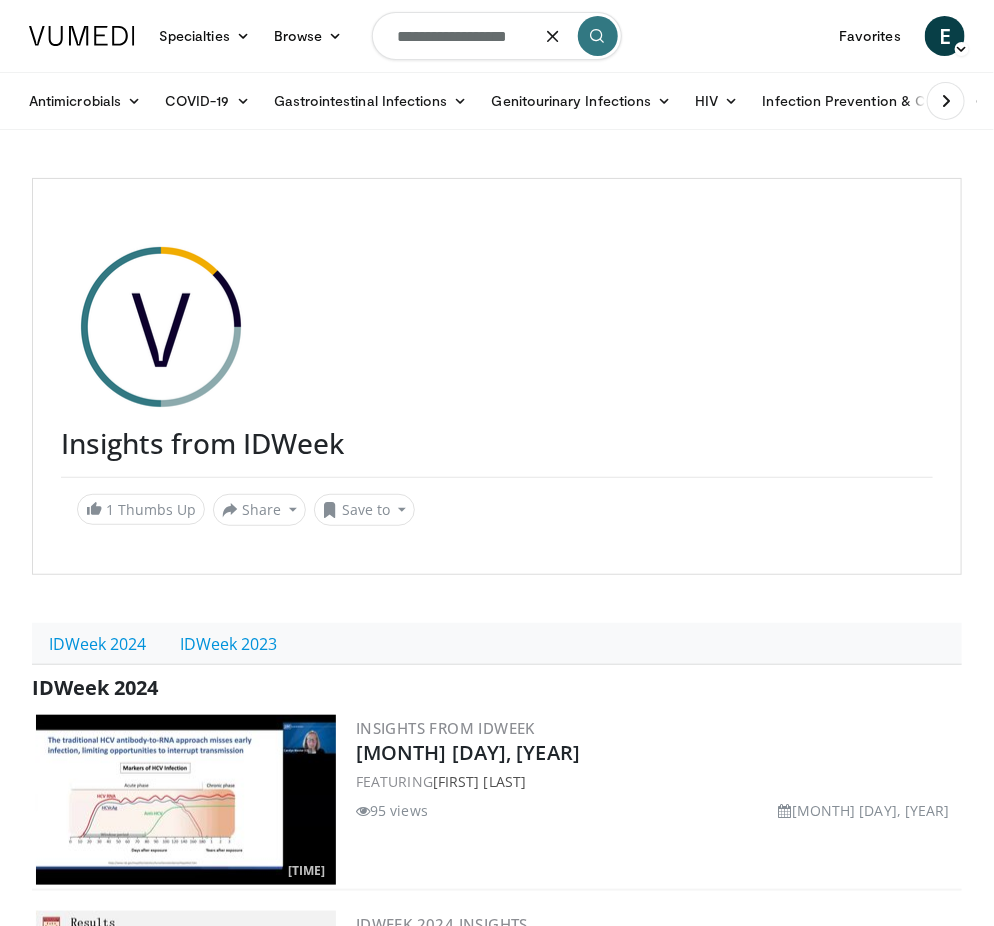 type on "**********" 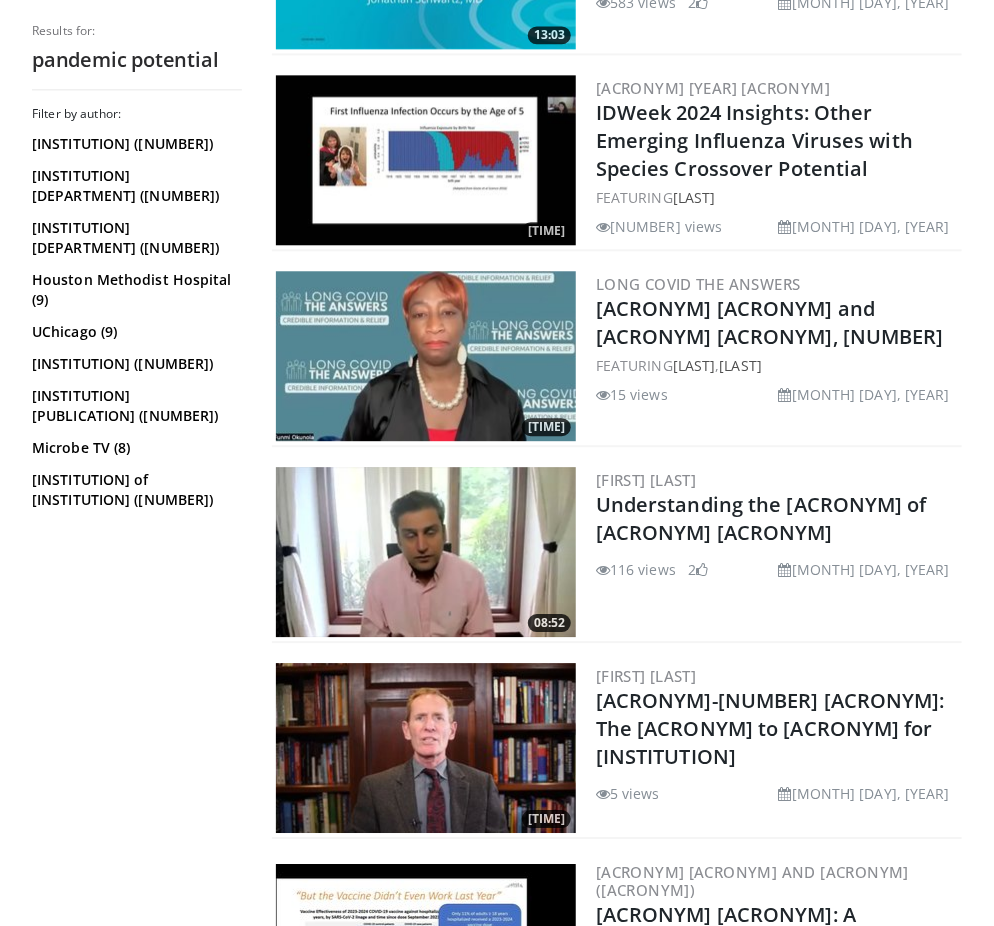 scroll, scrollTop: 0, scrollLeft: 0, axis: both 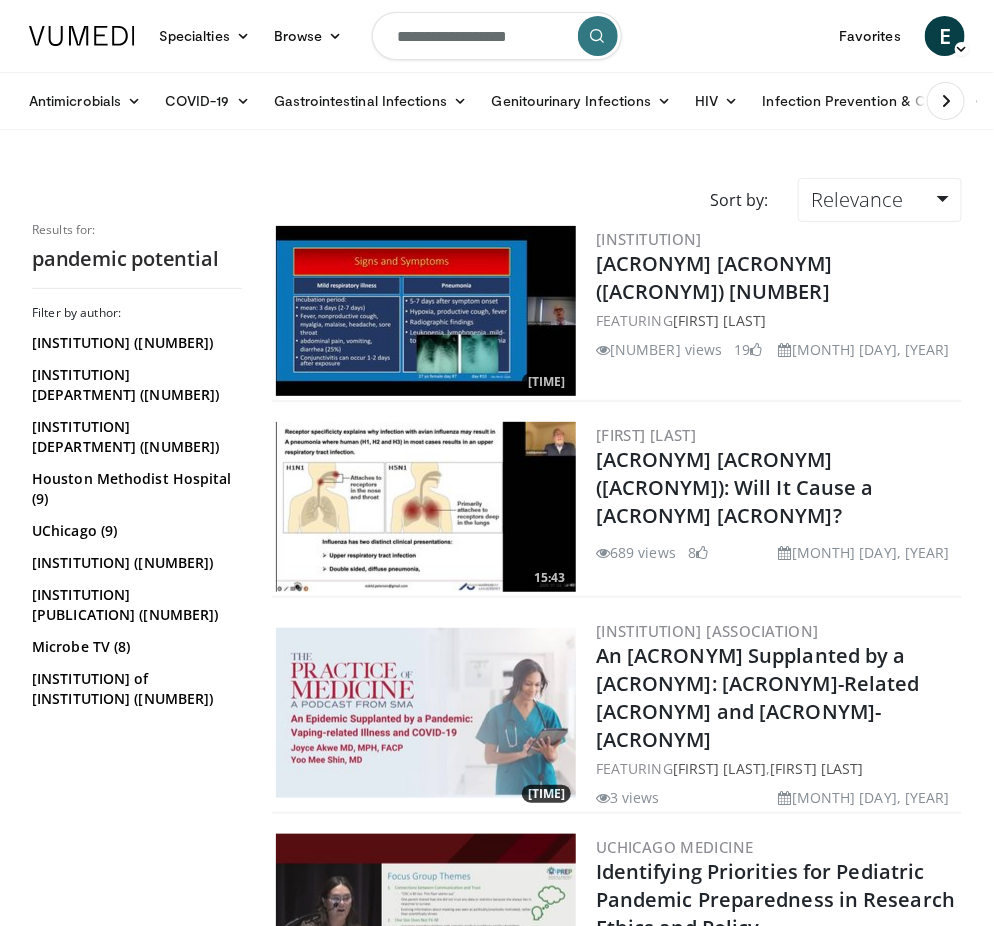 click on "**********" at bounding box center (497, 36) 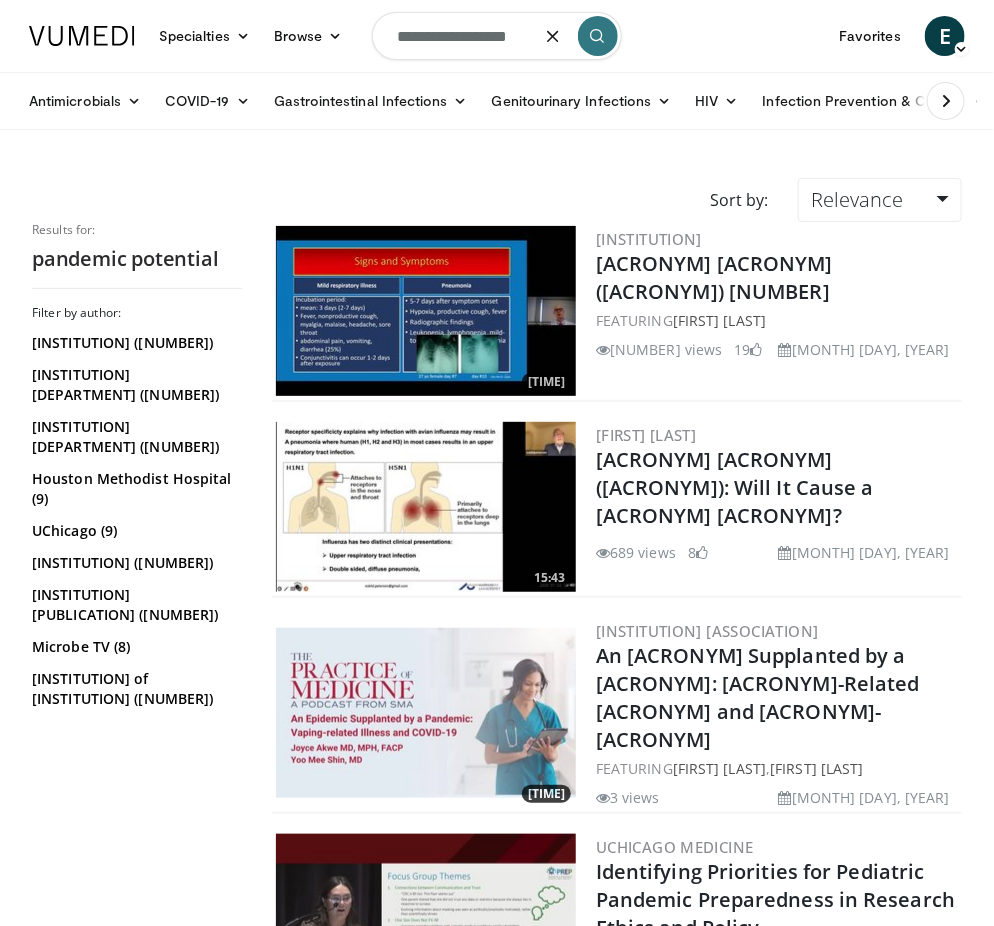 click on "**********" at bounding box center [497, 36] 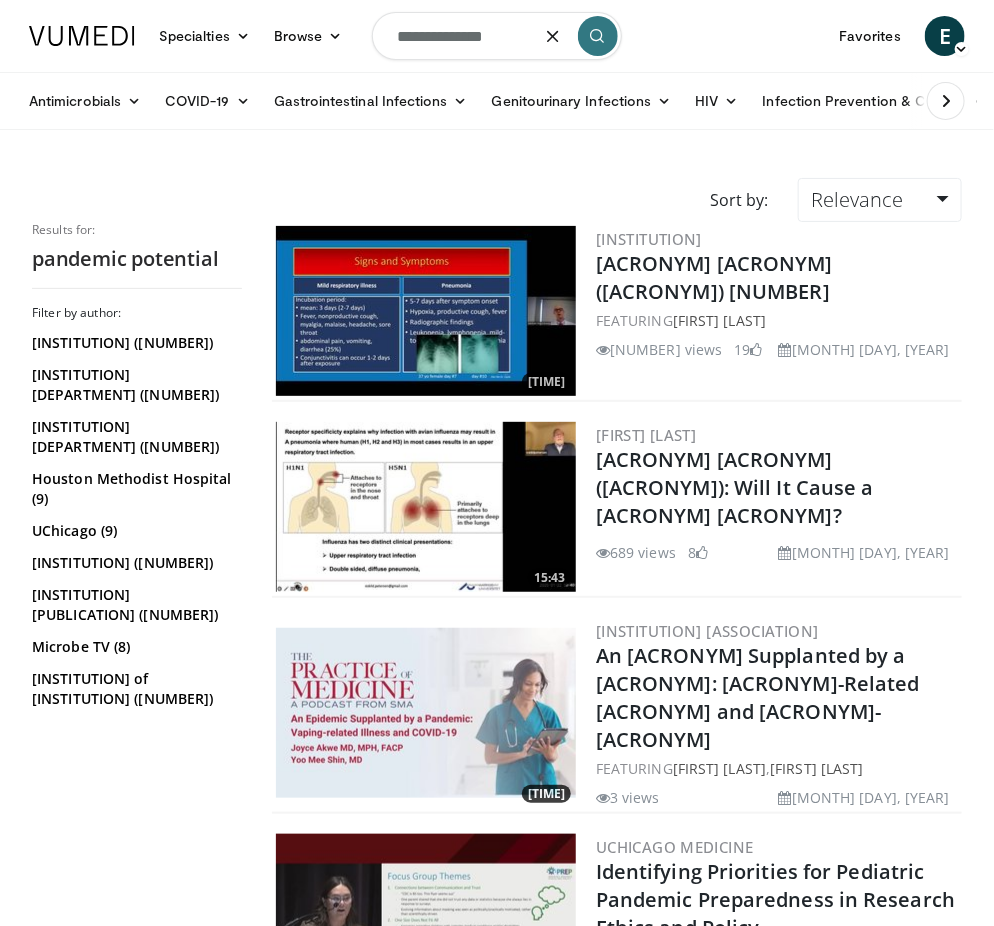 type on "**********" 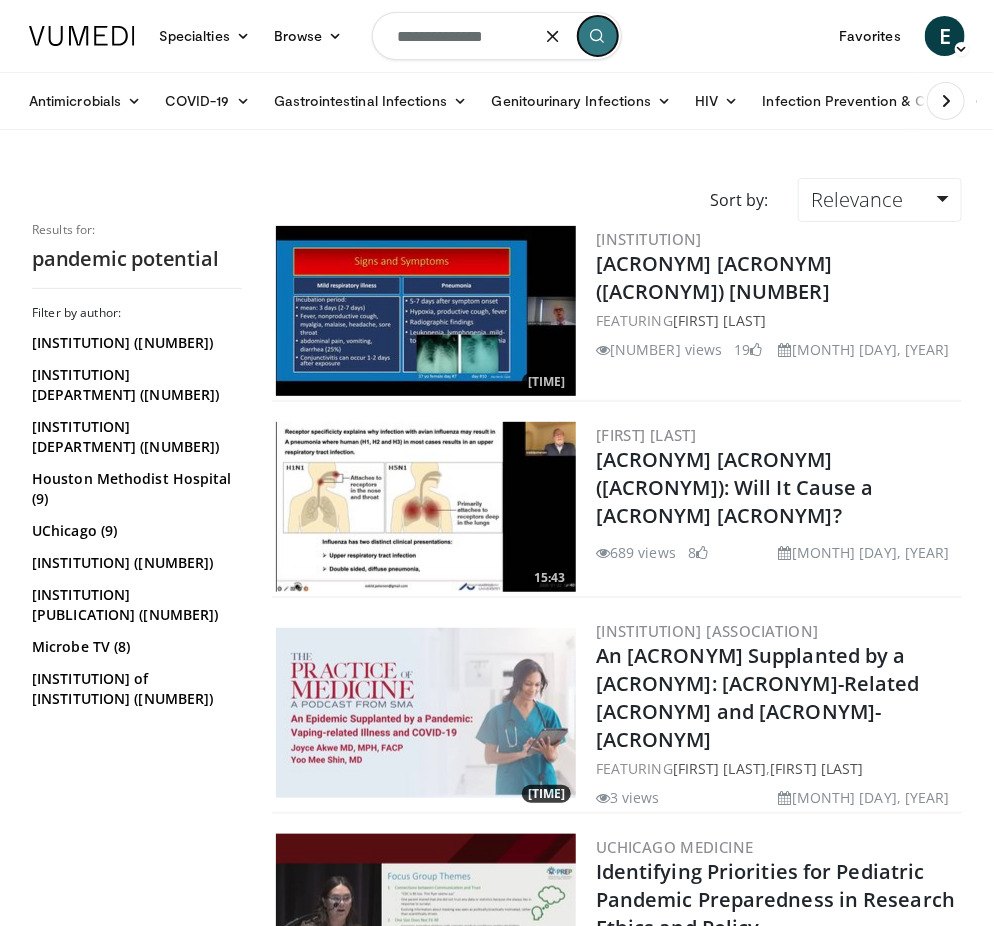 click at bounding box center [598, 36] 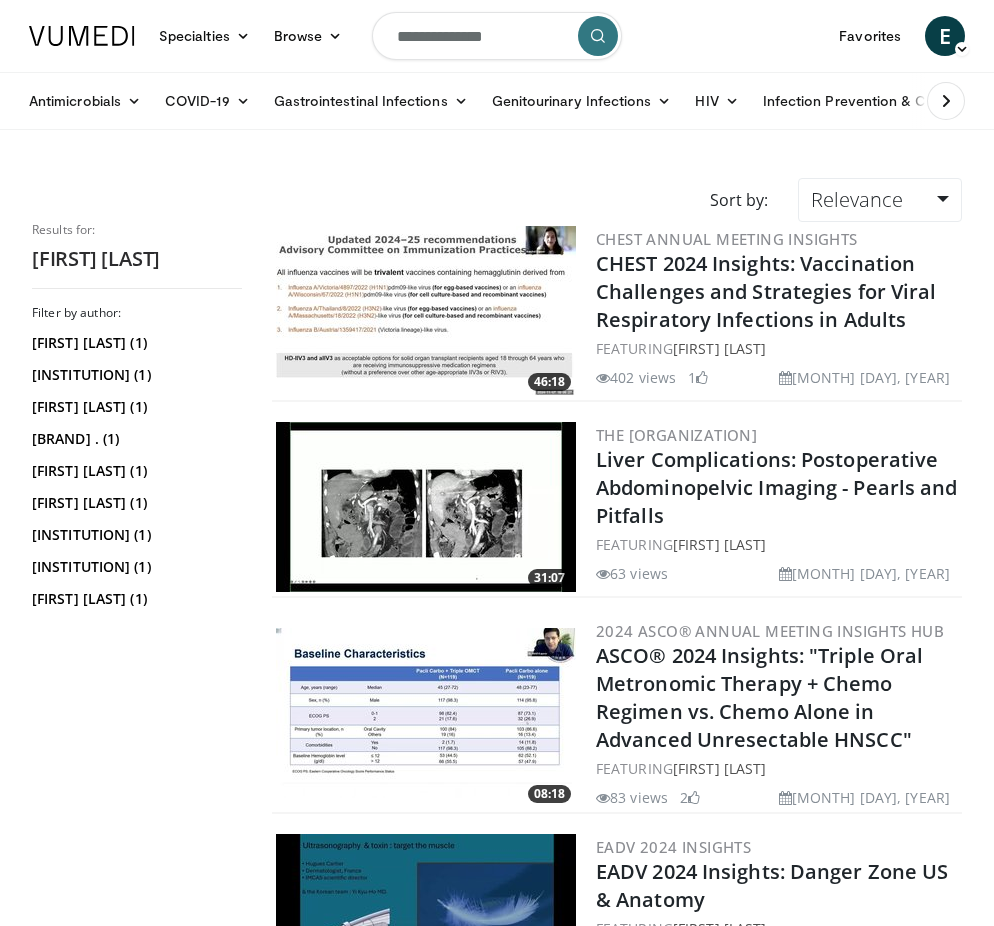 scroll, scrollTop: 0, scrollLeft: 0, axis: both 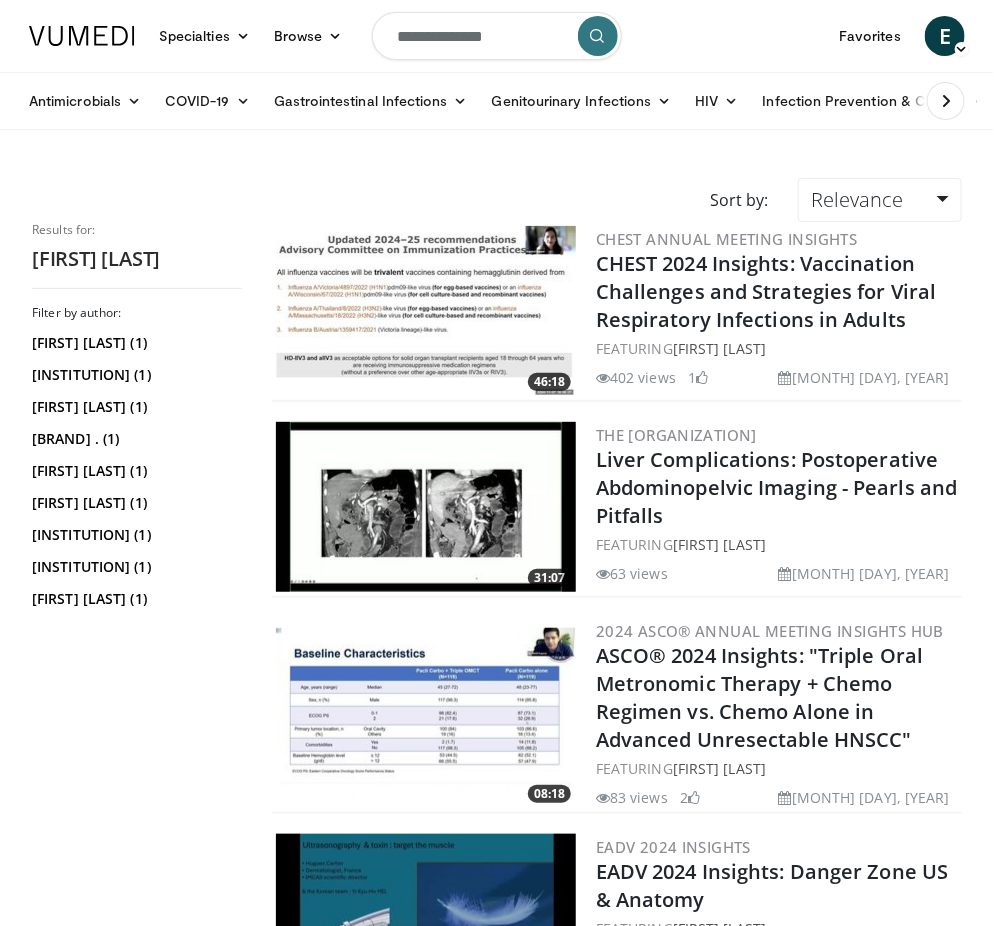 click on "**********" at bounding box center (497, 36) 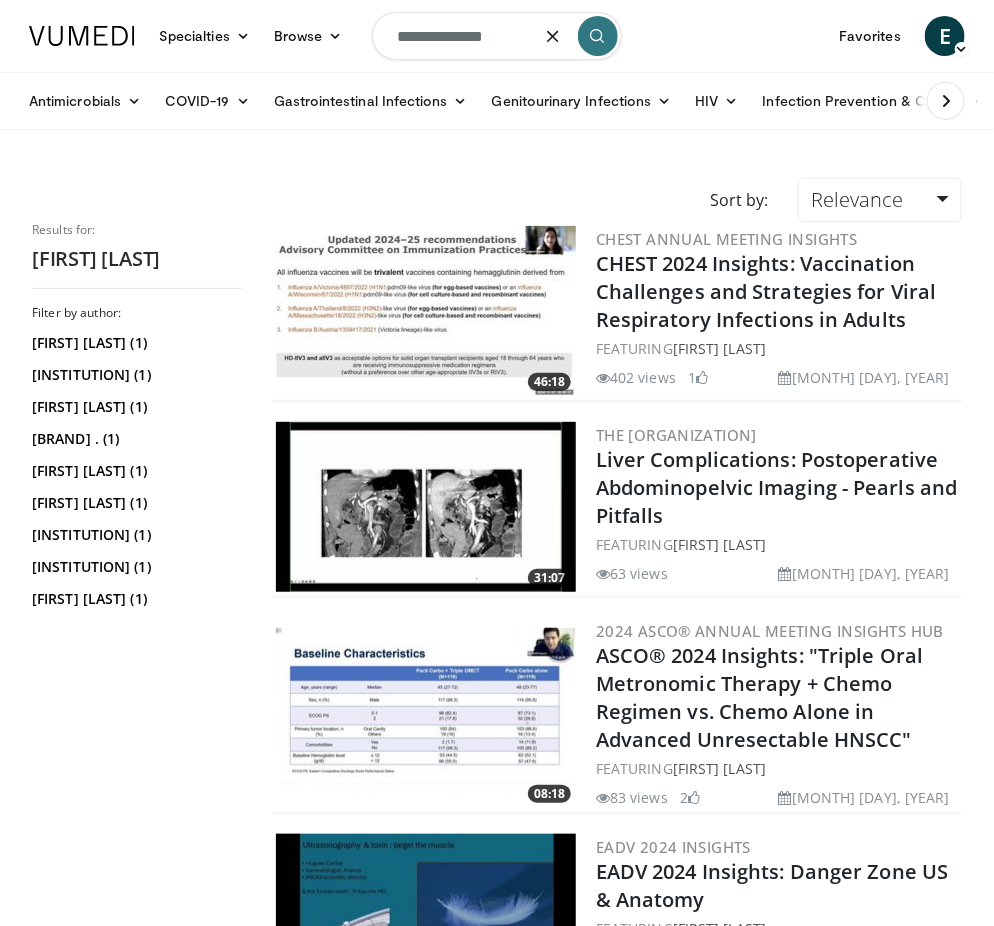 click on "**********" at bounding box center [497, 36] 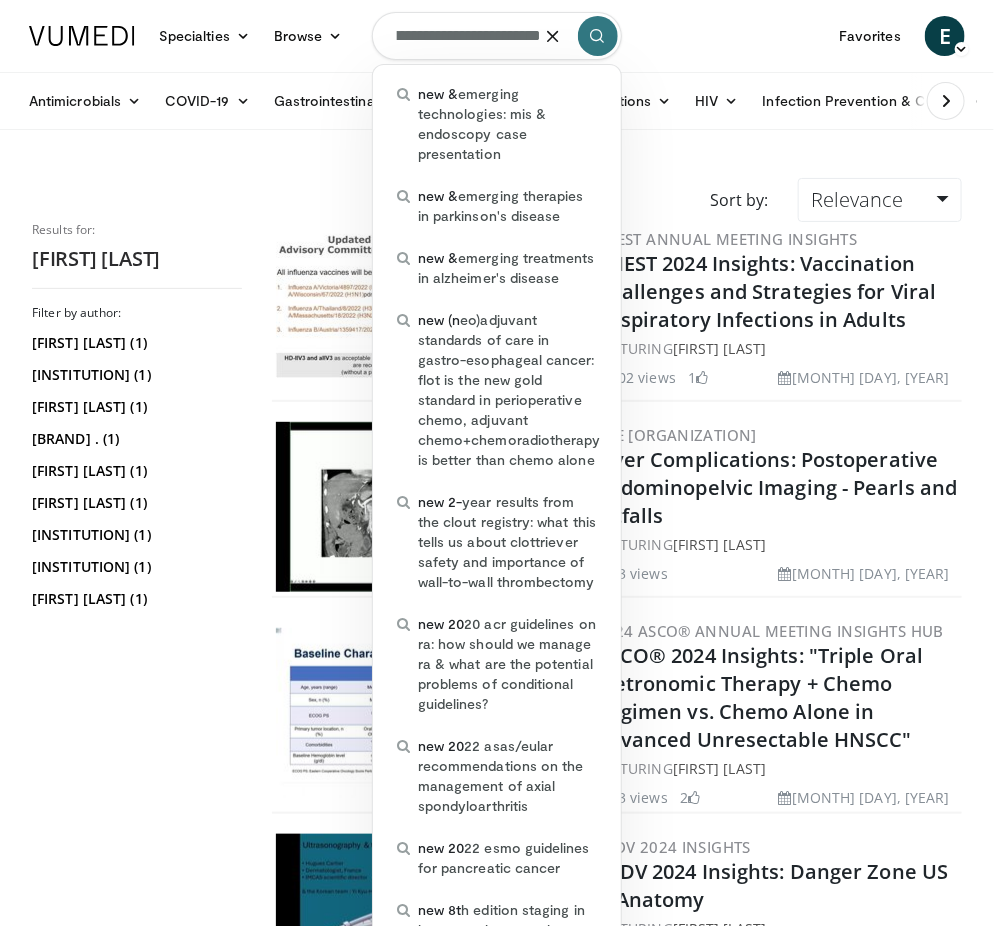 scroll, scrollTop: 0, scrollLeft: 130, axis: horizontal 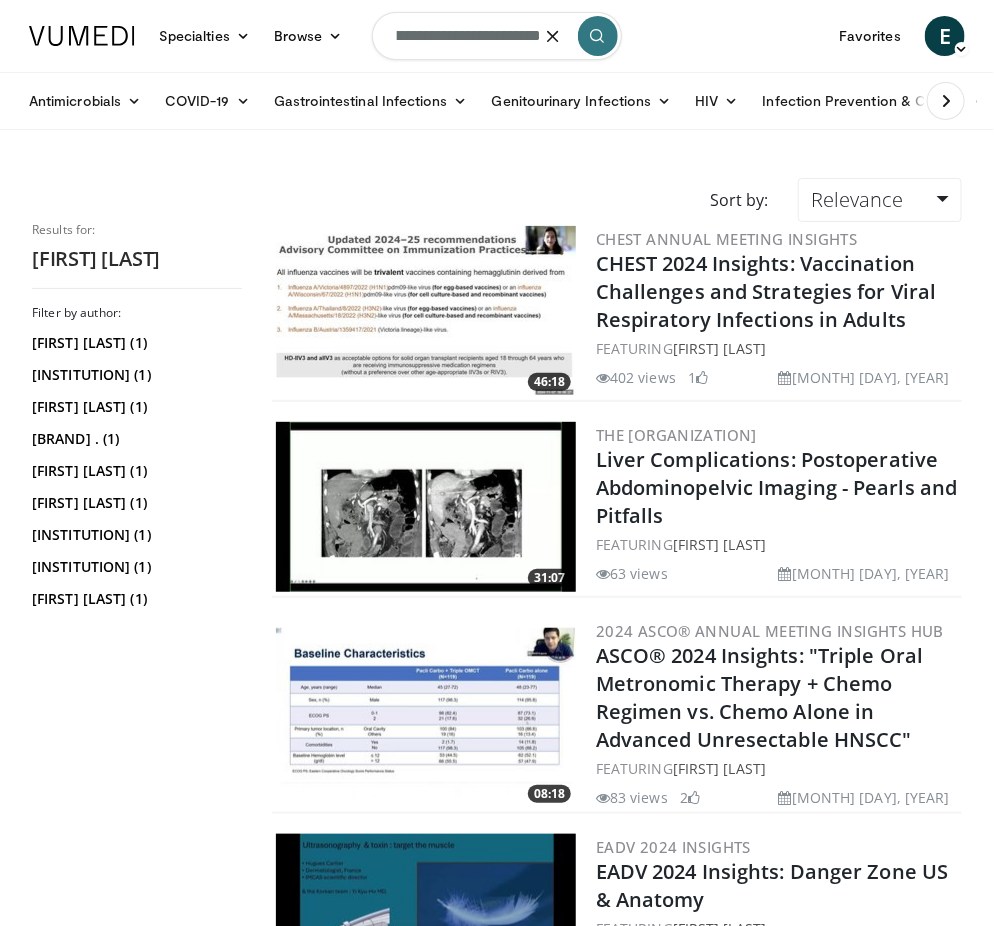 type on "**********" 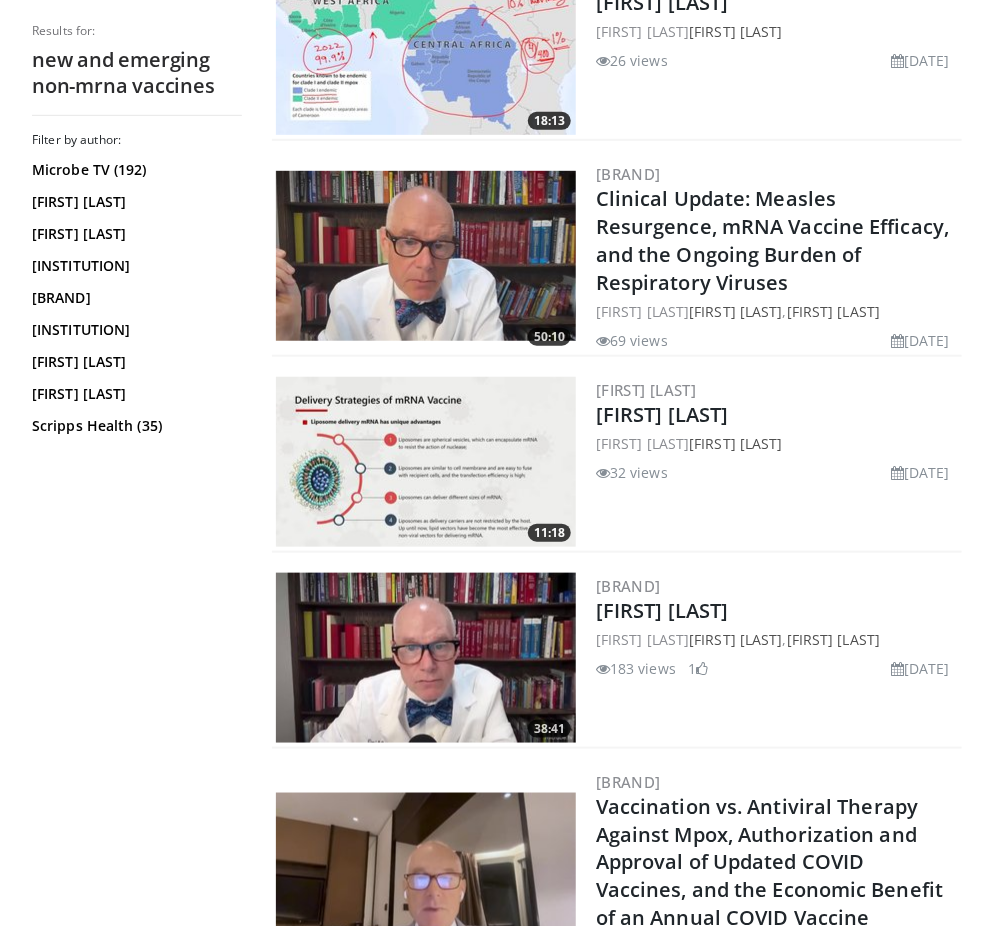 scroll, scrollTop: 0, scrollLeft: 0, axis: both 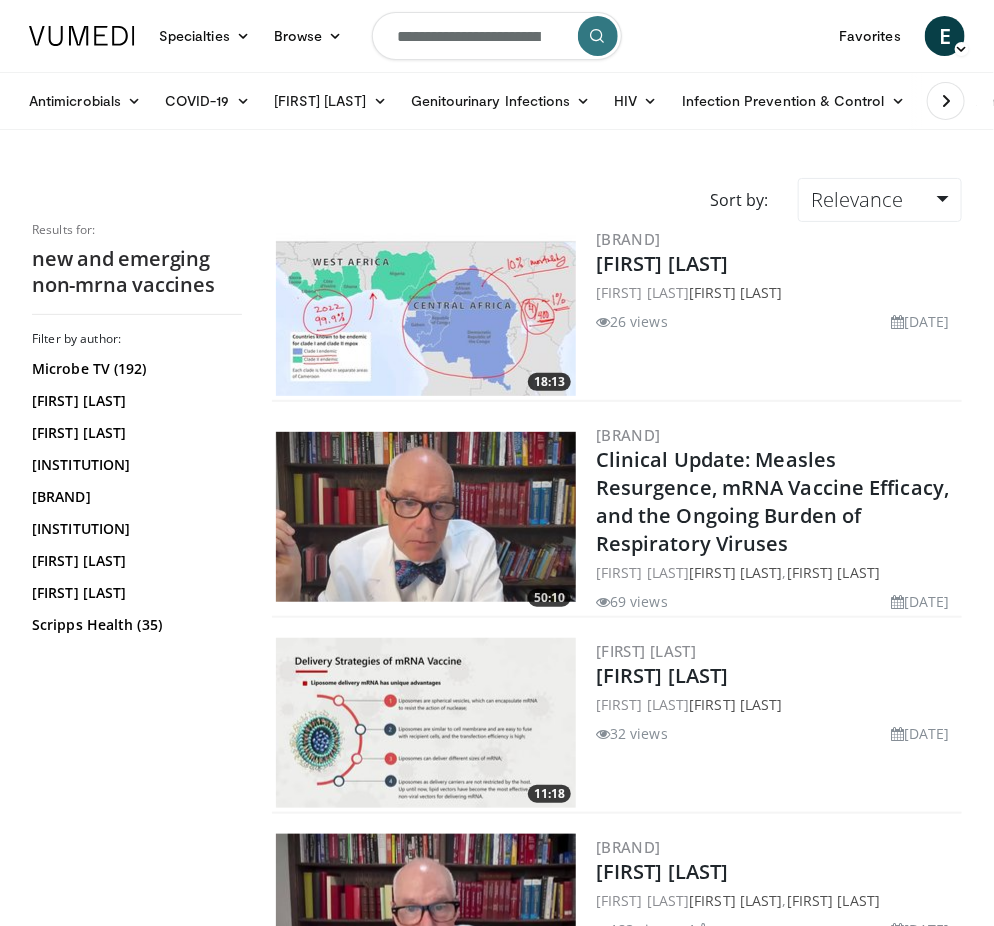 click on "**********" at bounding box center (497, 36) 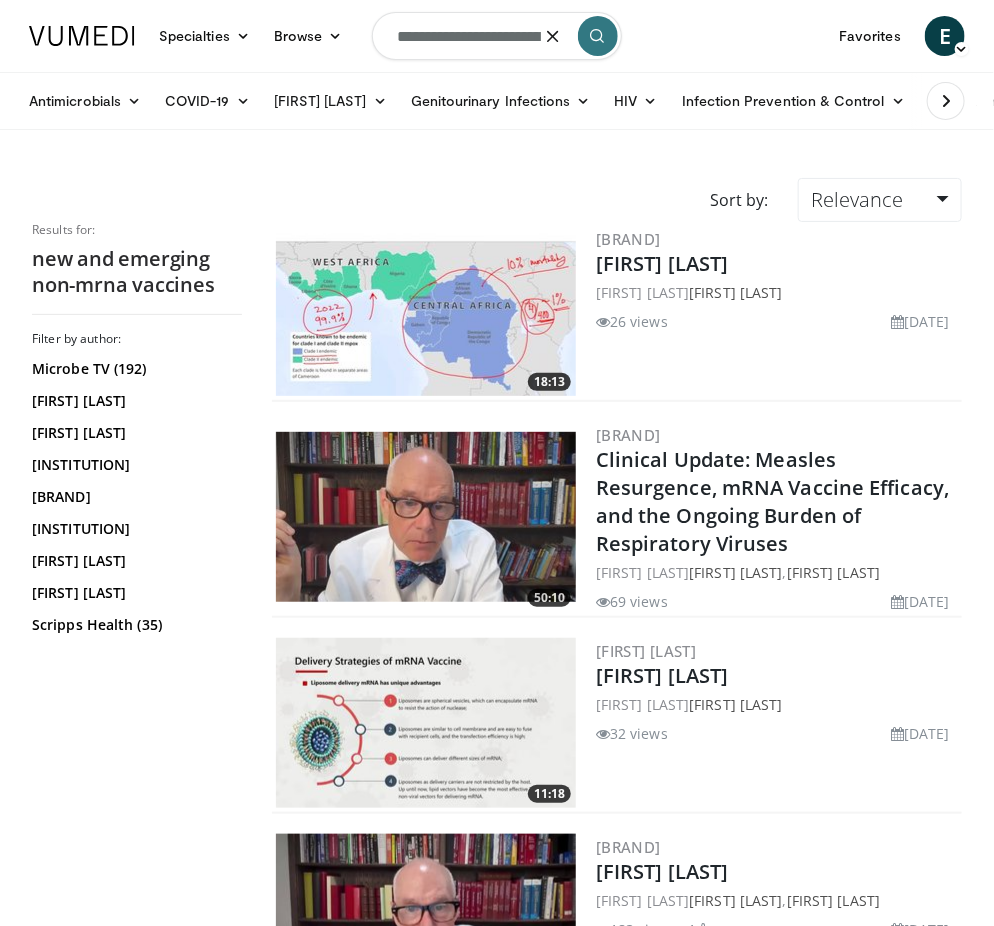 click on "**********" at bounding box center (497, 36) 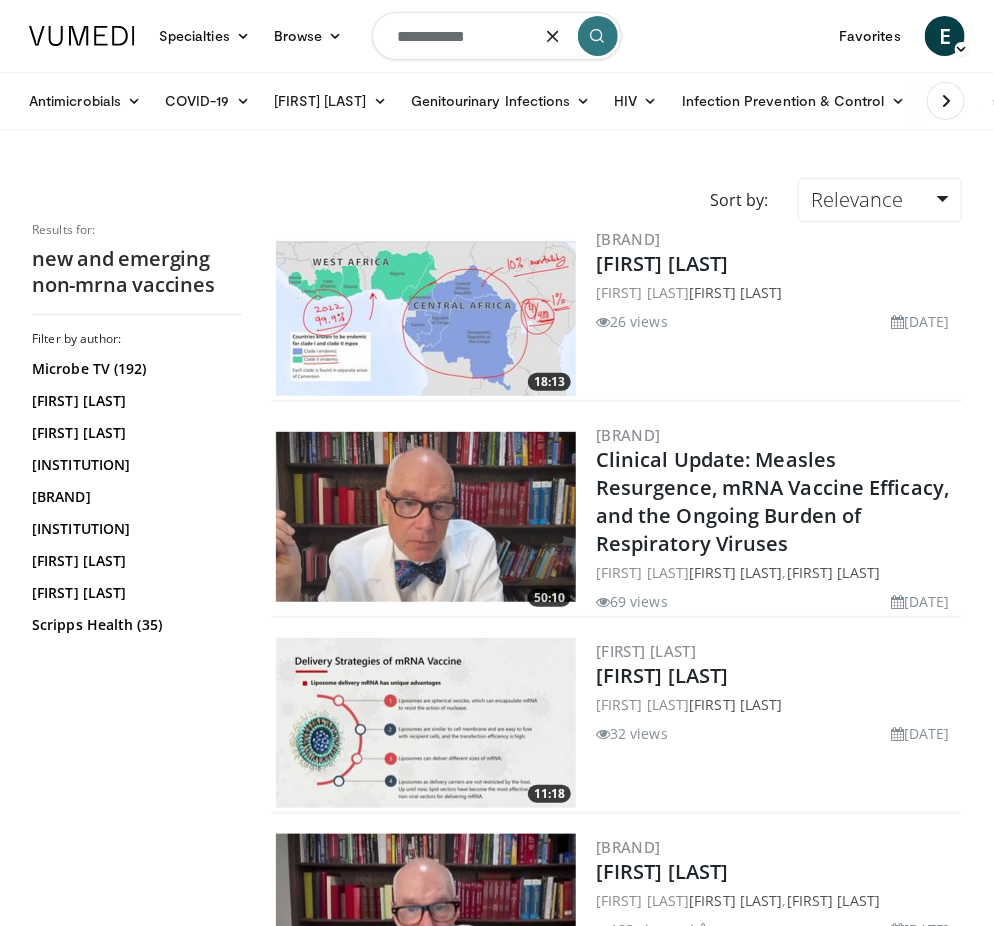 type on "**********" 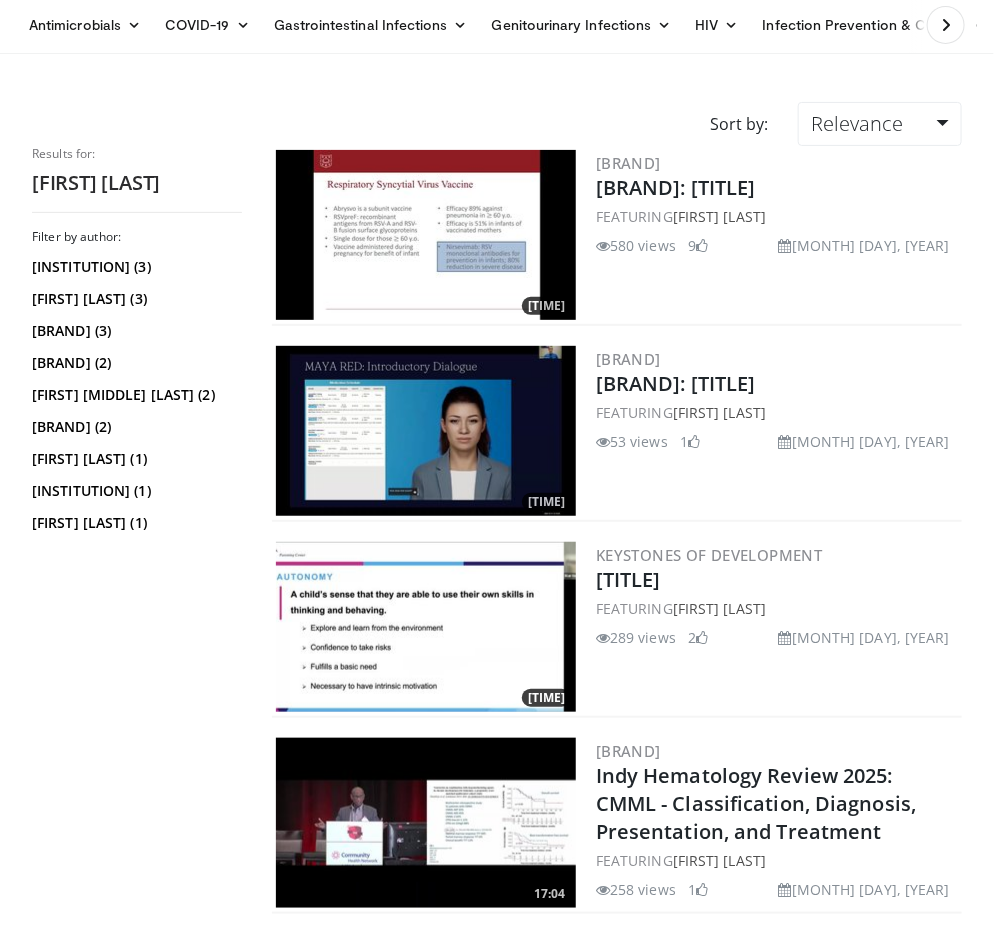scroll, scrollTop: 0, scrollLeft: 0, axis: both 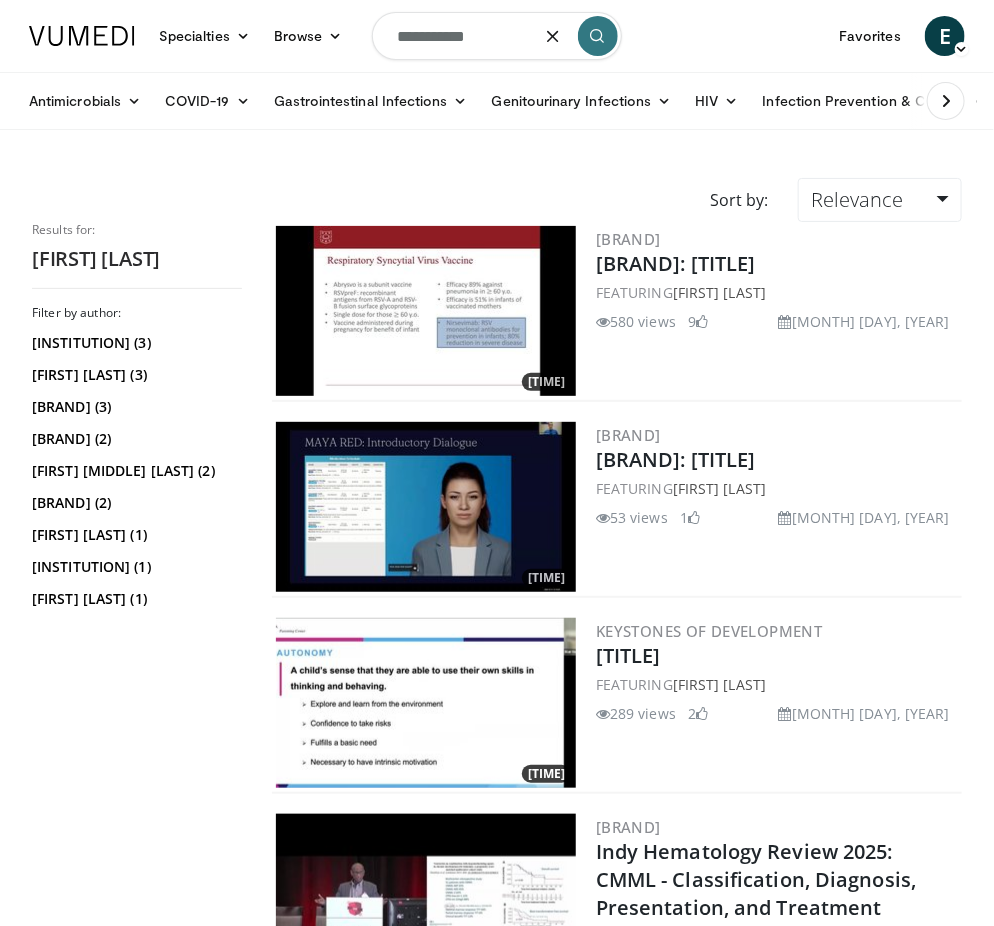 click on "**********" at bounding box center [497, 36] 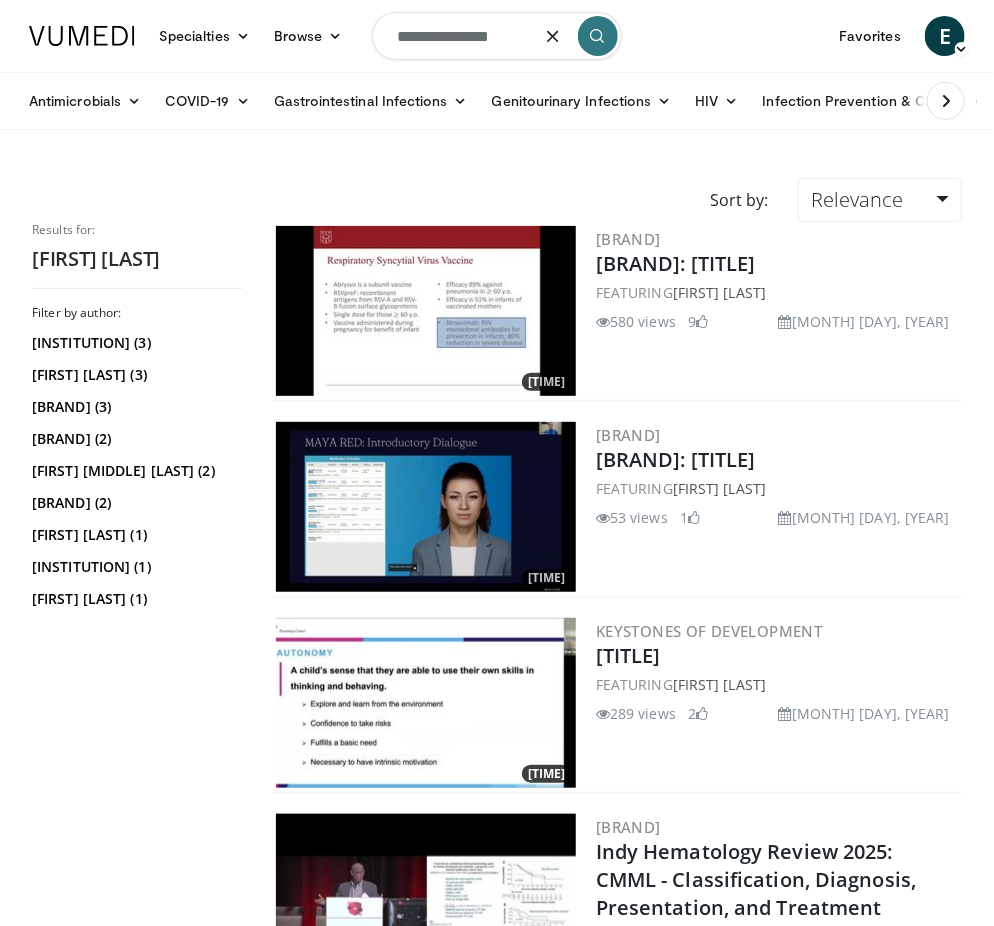 type on "**********" 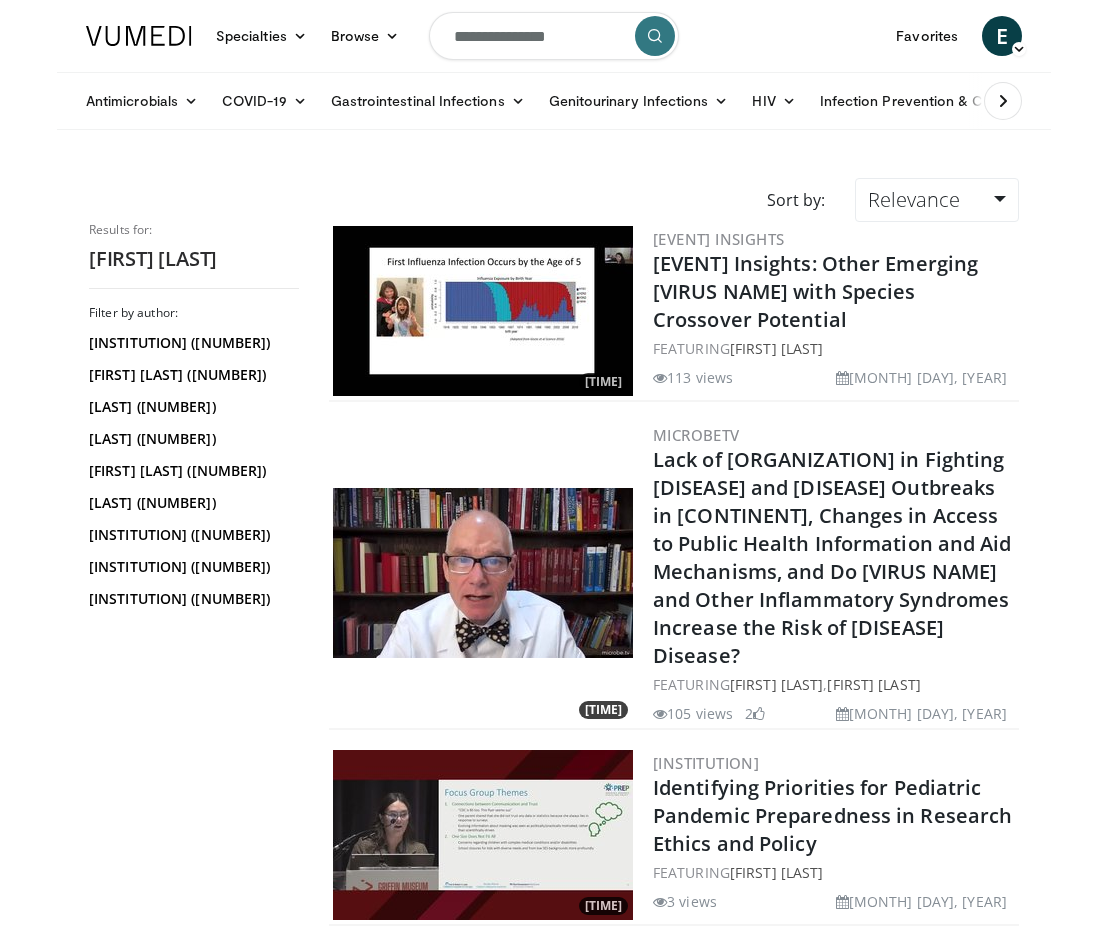 scroll, scrollTop: 0, scrollLeft: 0, axis: both 